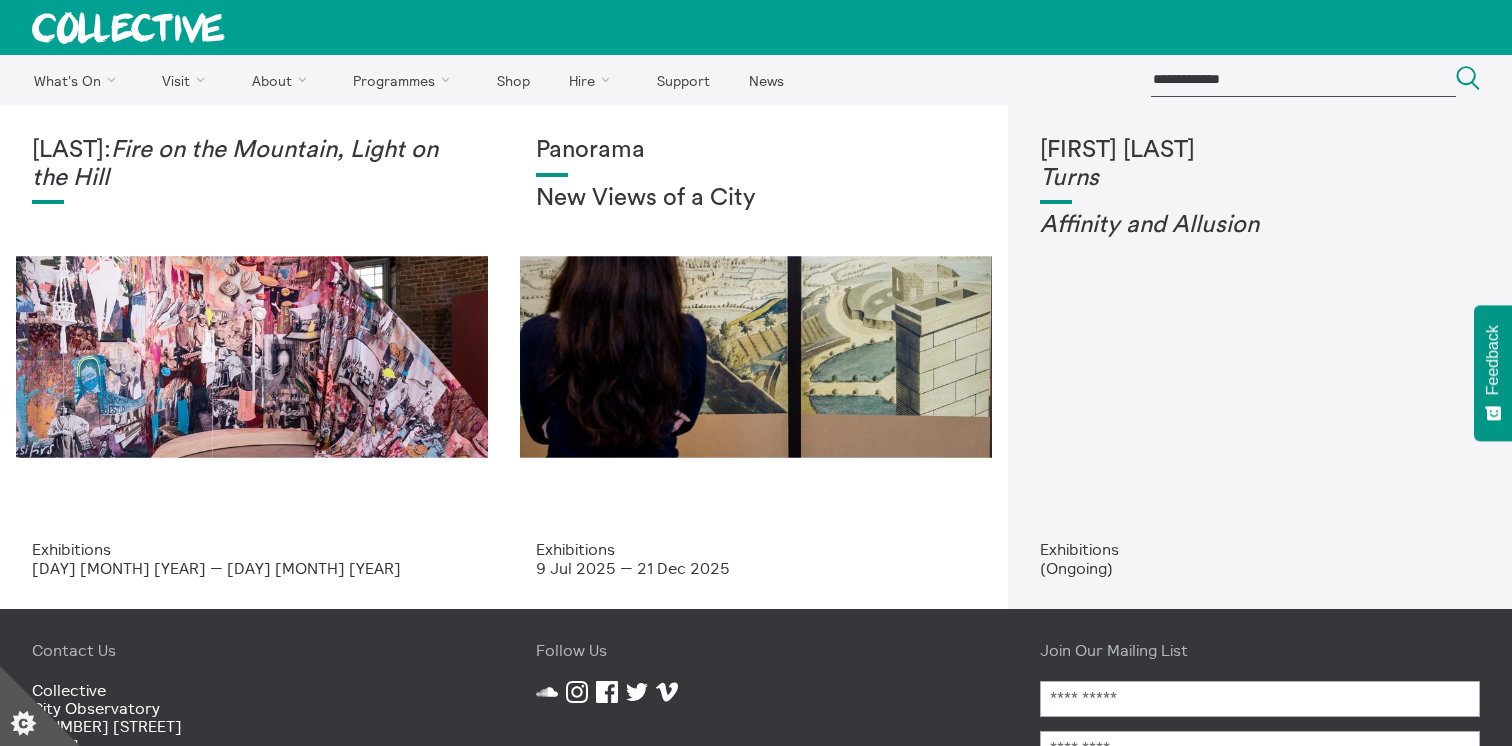 scroll, scrollTop: 0, scrollLeft: 0, axis: both 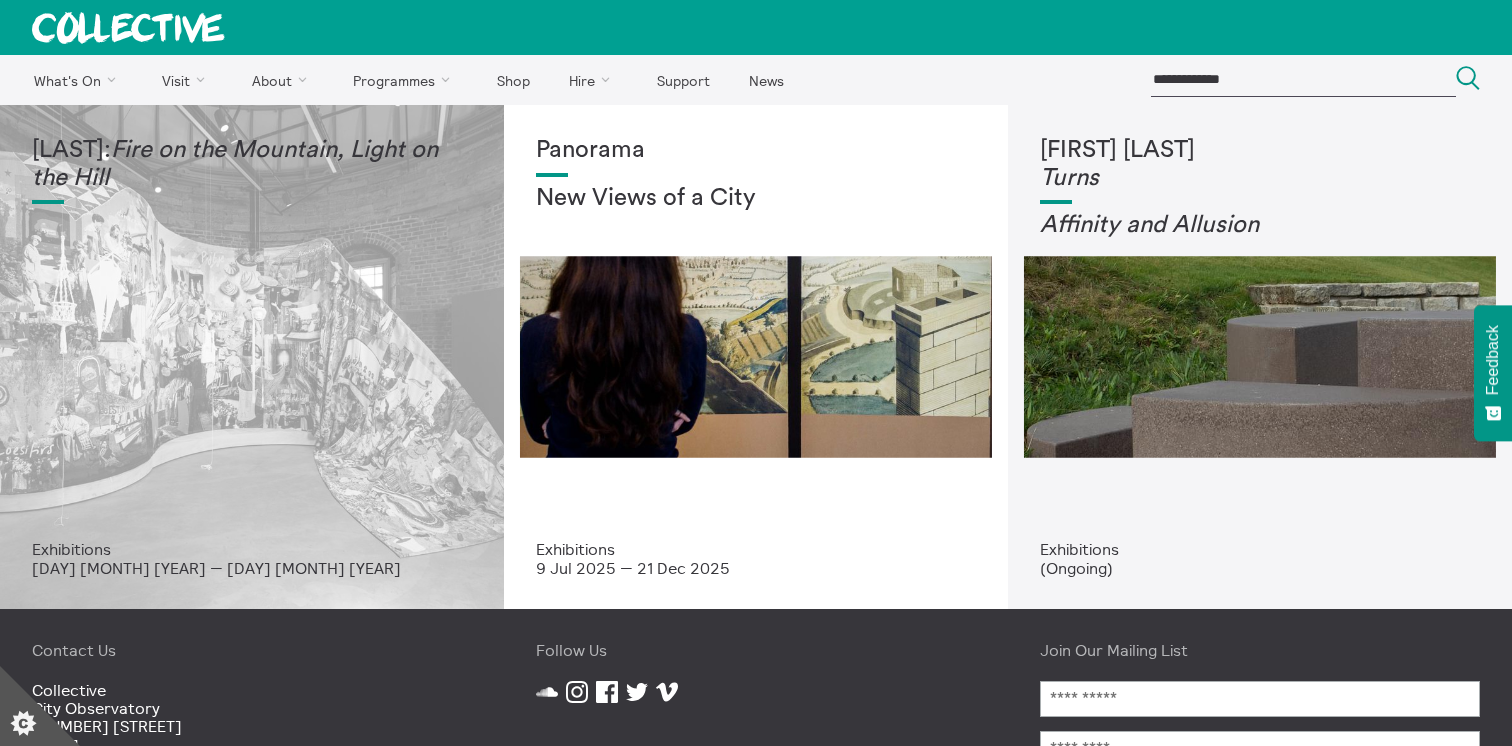 click on "[LAST] [FIRST]: Fire on the Mountain, Light on the Hill" at bounding box center [252, 164] 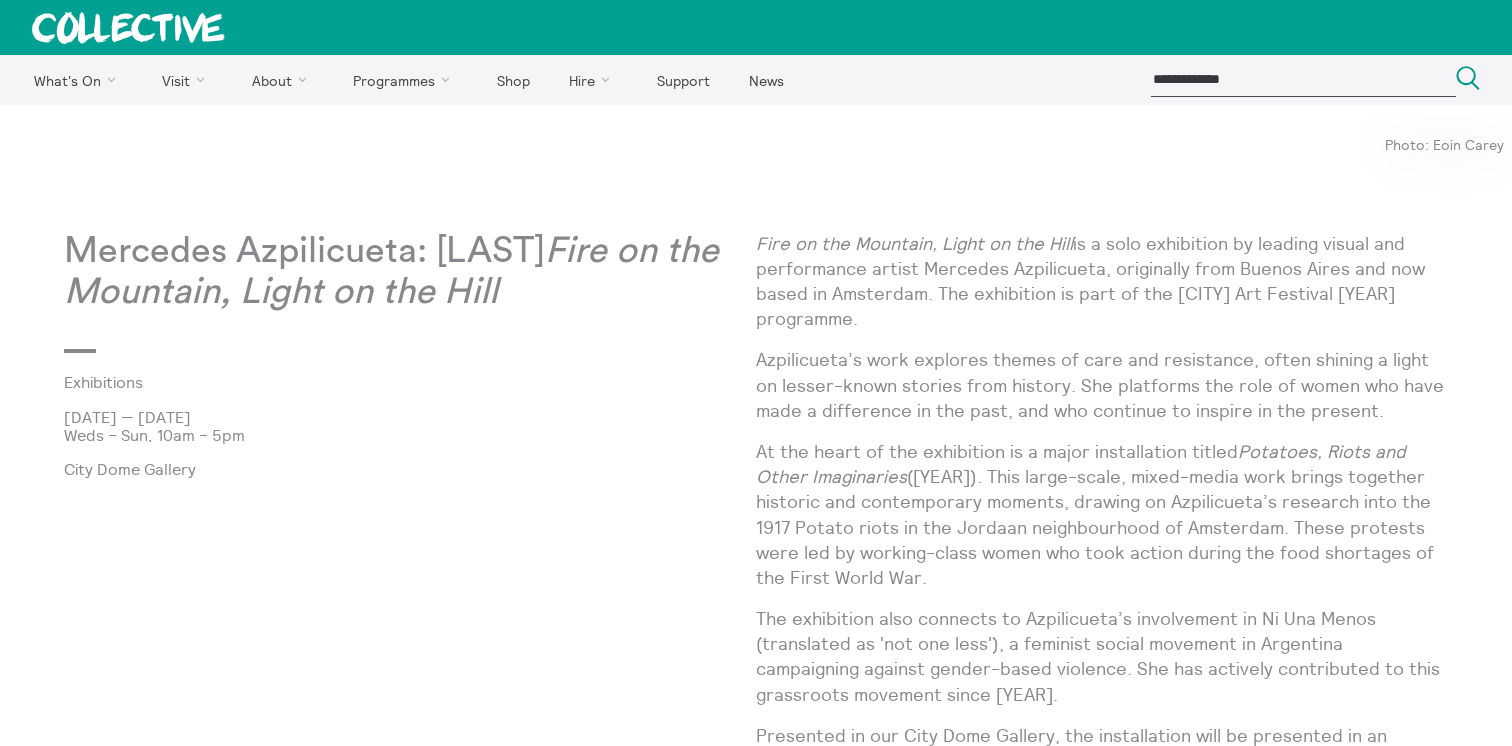 scroll, scrollTop: 0, scrollLeft: 0, axis: both 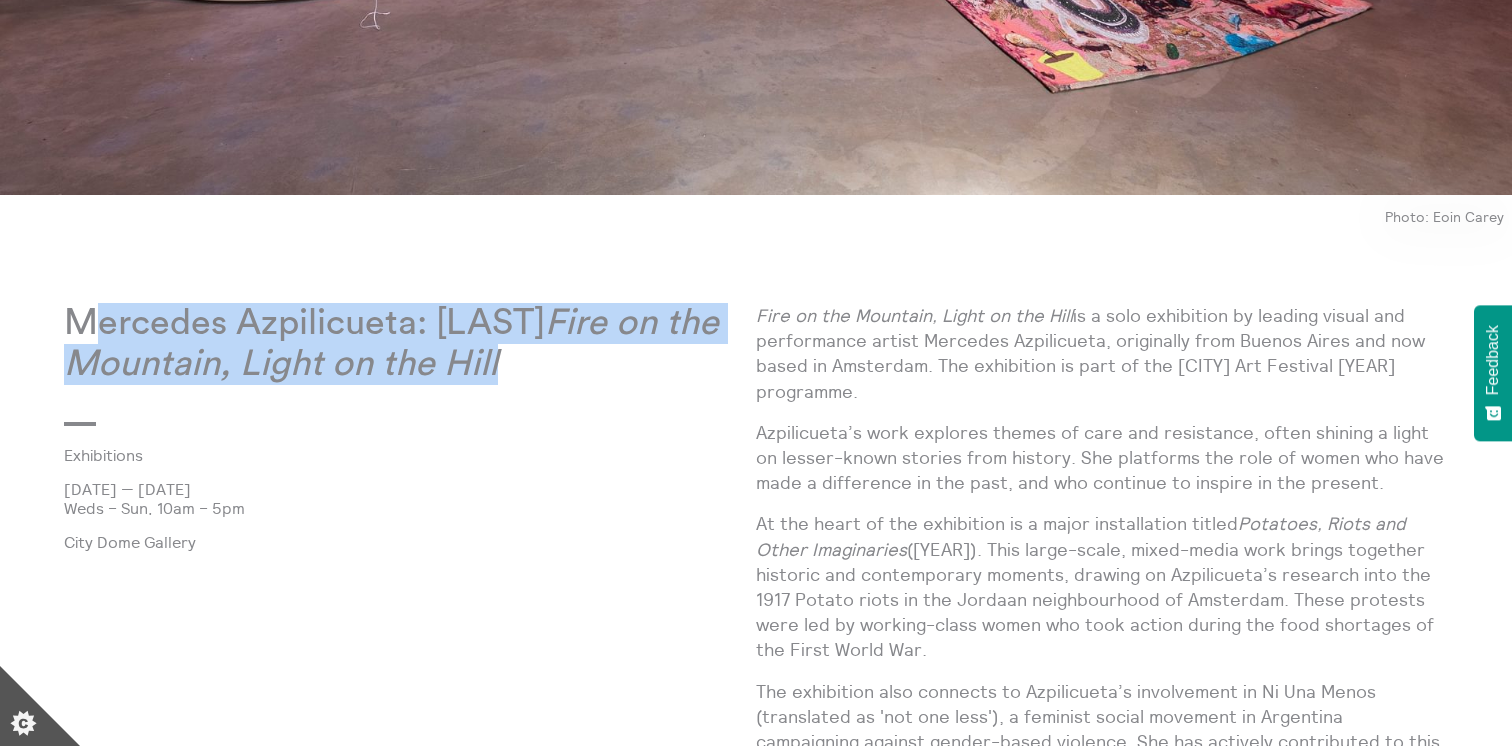 drag, startPoint x: 461, startPoint y: 375, endPoint x: 93, endPoint y: 323, distance: 371.65576 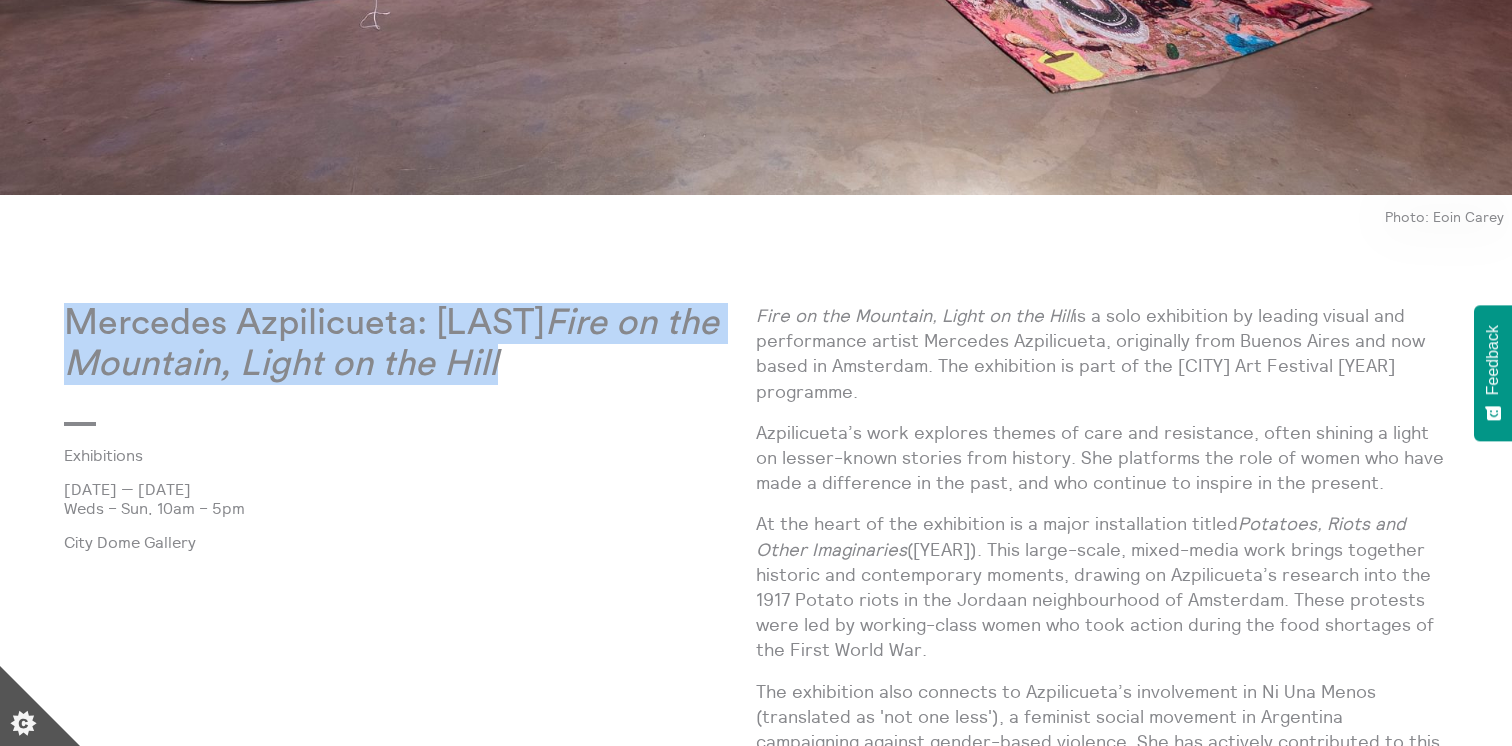 click on "Mercedes Azpilicueta:  Fire on the Mountain, Light on the Hill" at bounding box center (410, 344) 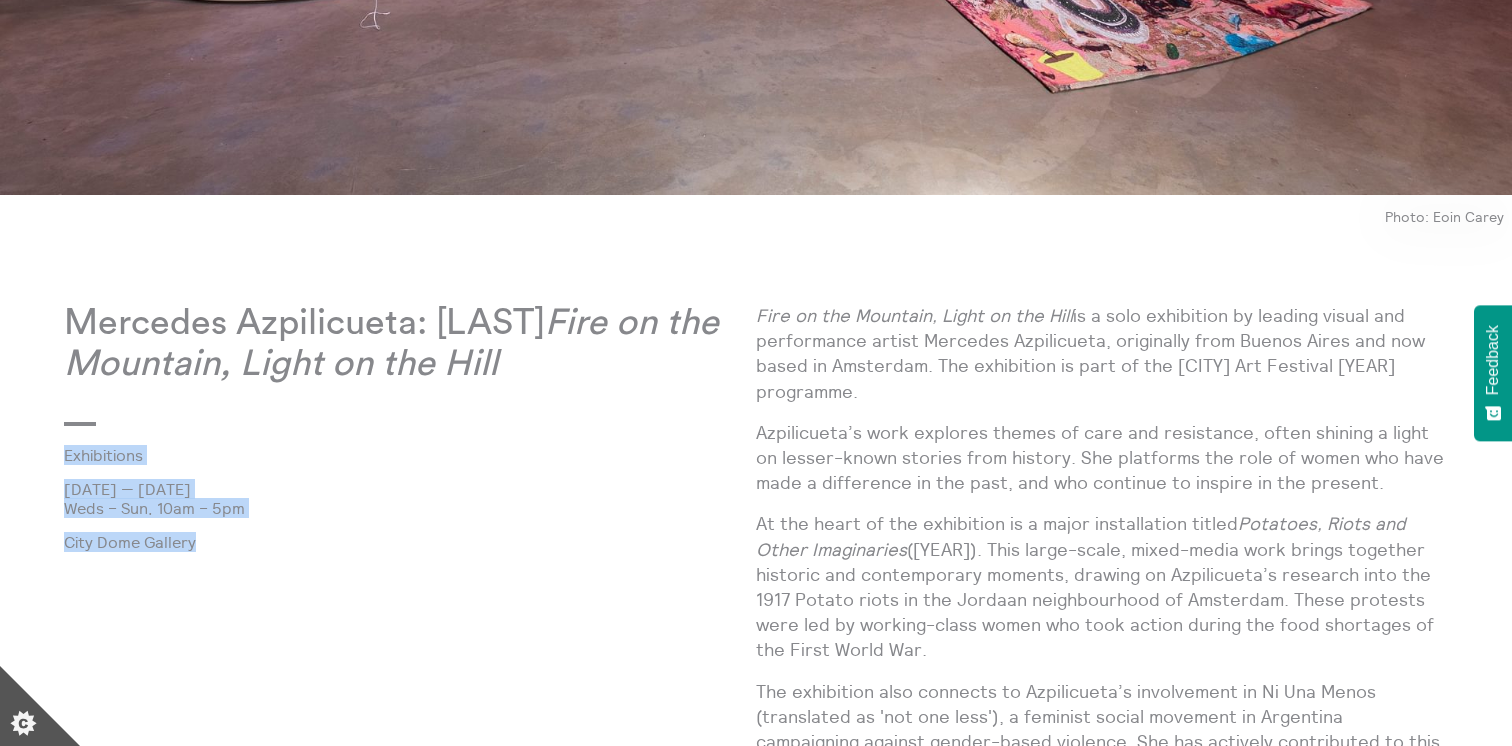 drag, startPoint x: 212, startPoint y: 554, endPoint x: 37, endPoint y: 451, distance: 203.06157 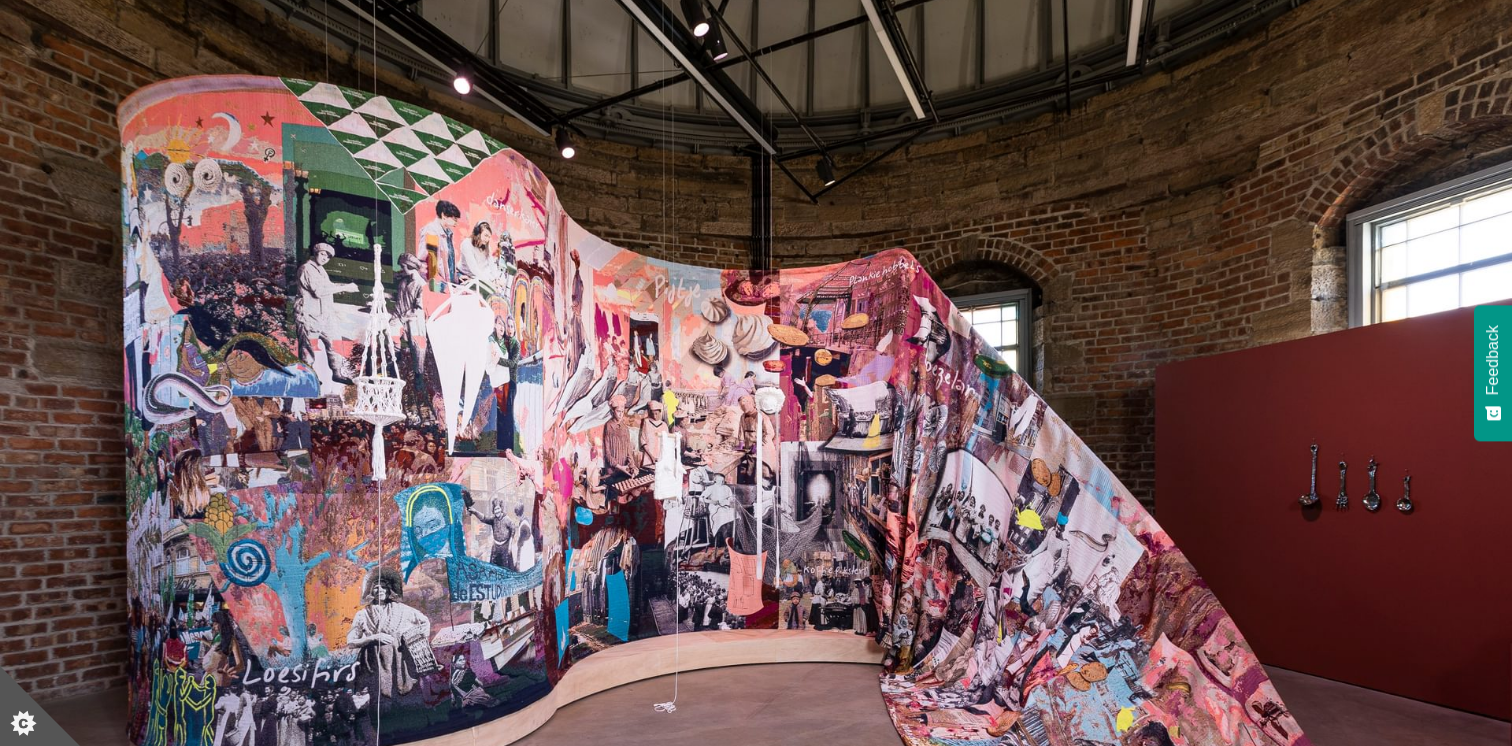scroll, scrollTop: 106, scrollLeft: 0, axis: vertical 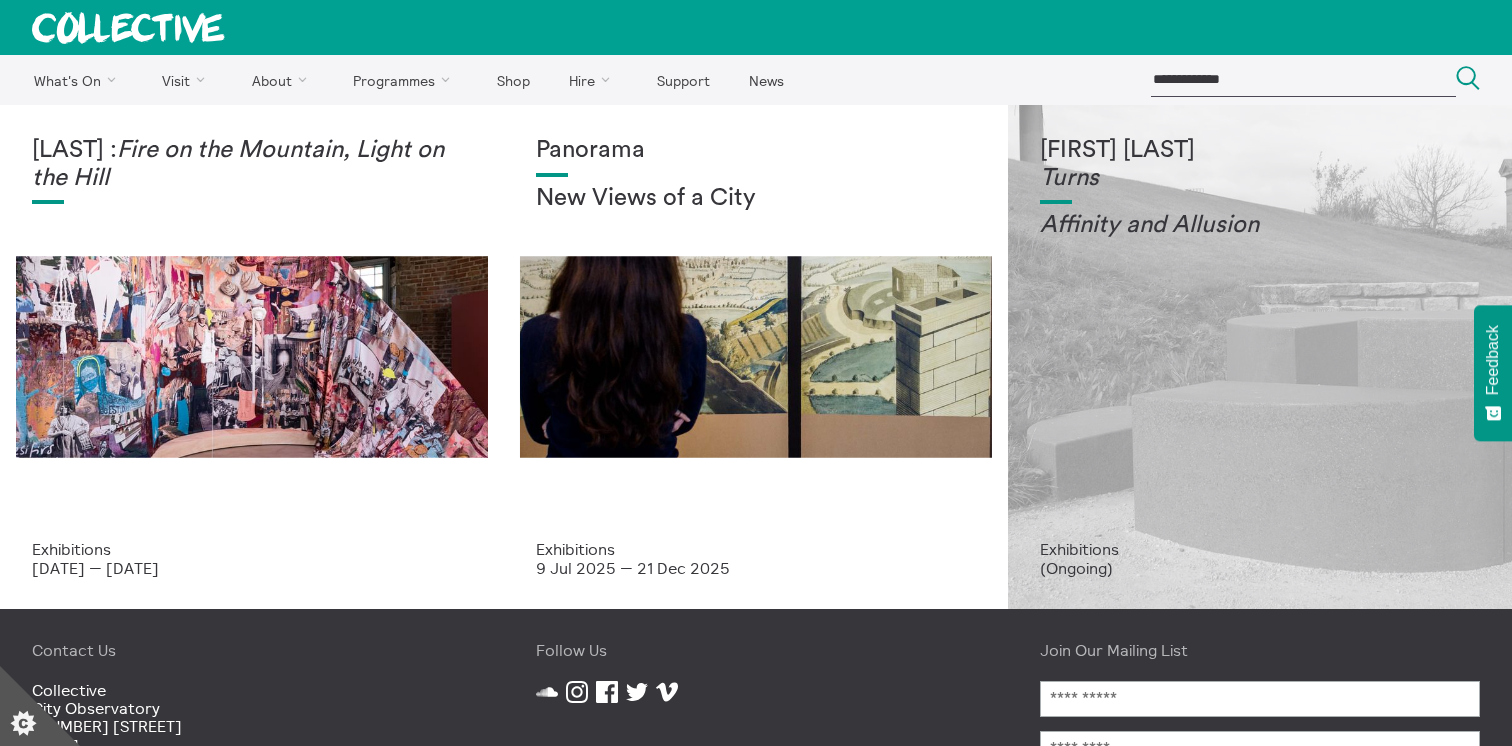 click on "Tessa Lynch Turns
Affinity and Allusi on" at bounding box center [1260, 338] 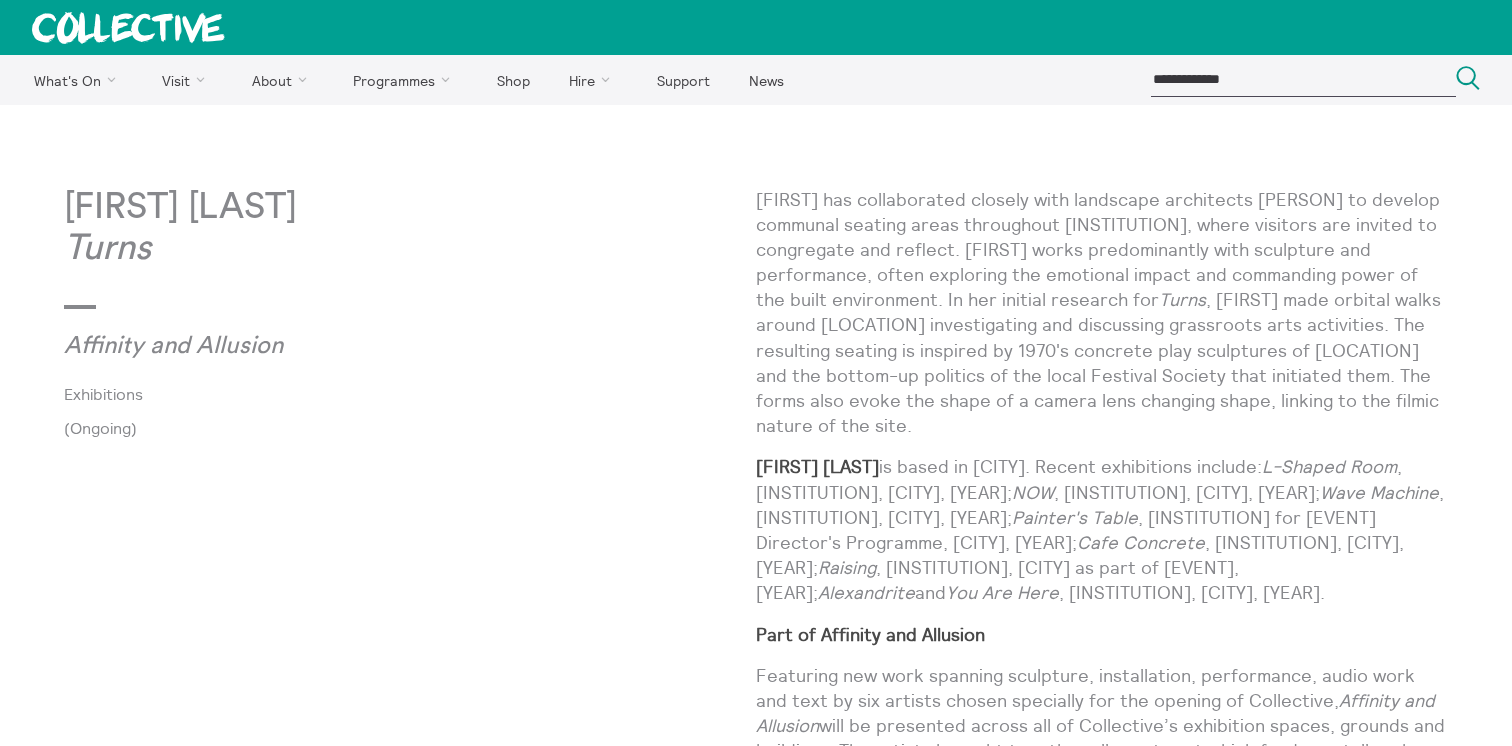 scroll, scrollTop: 0, scrollLeft: 0, axis: both 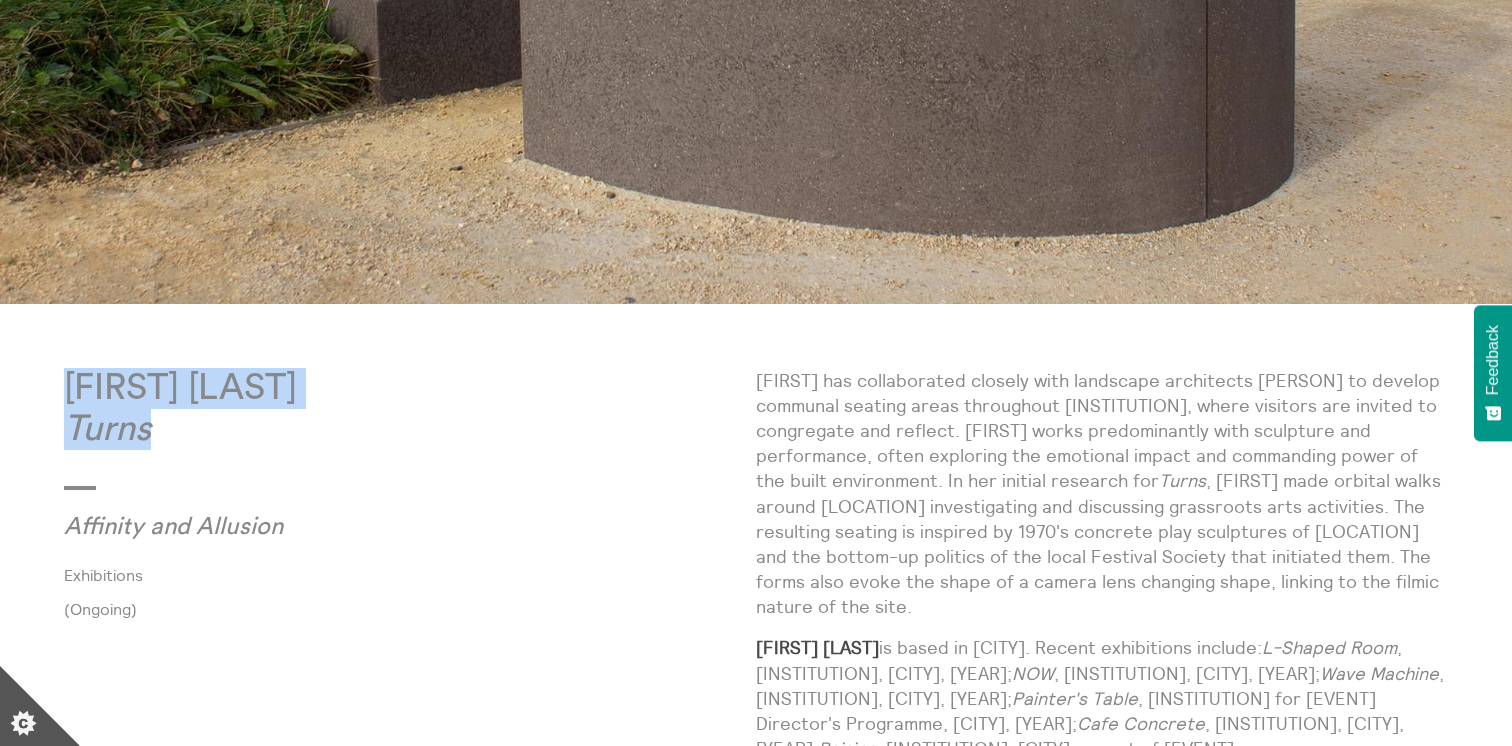 drag, startPoint x: 180, startPoint y: 441, endPoint x: 42, endPoint y: 344, distance: 168.68018 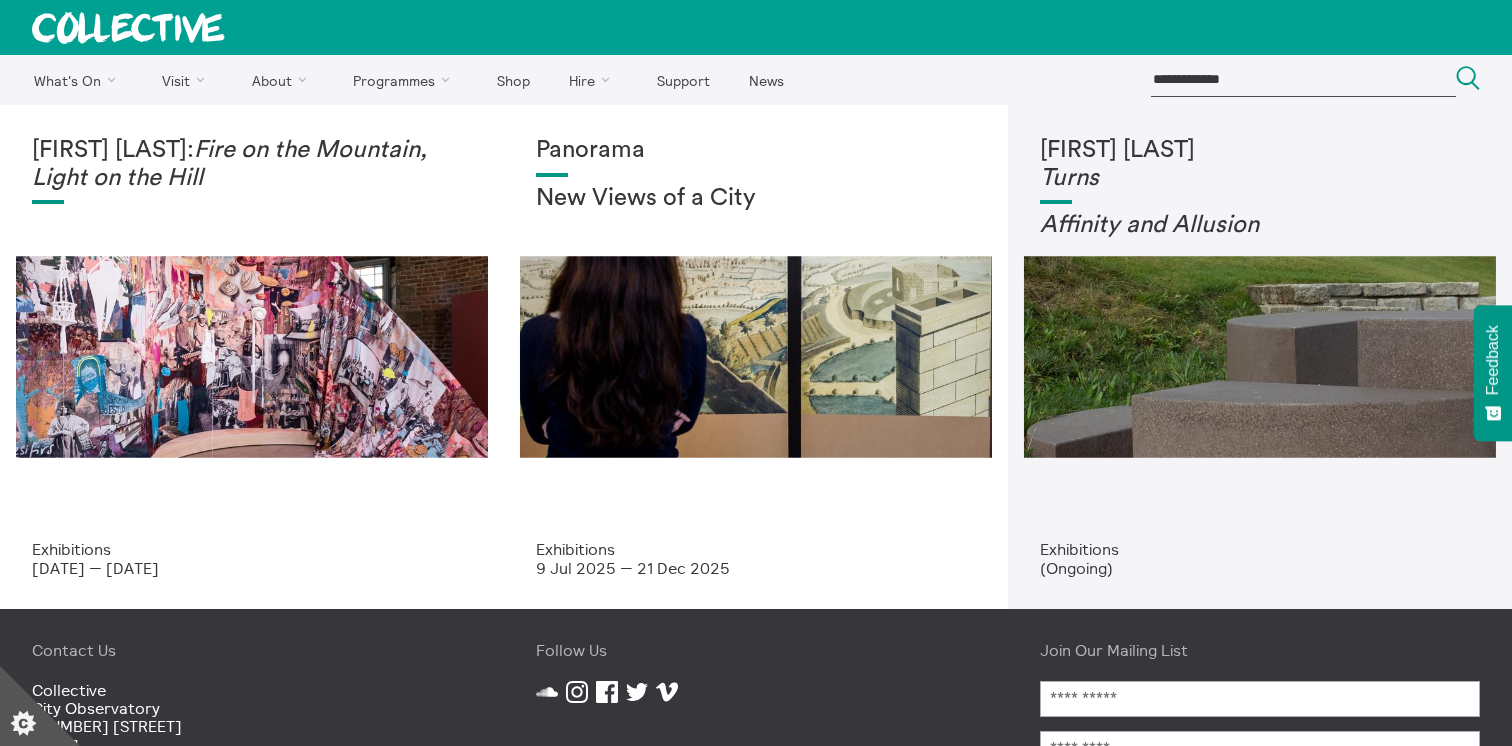 scroll, scrollTop: 0, scrollLeft: 0, axis: both 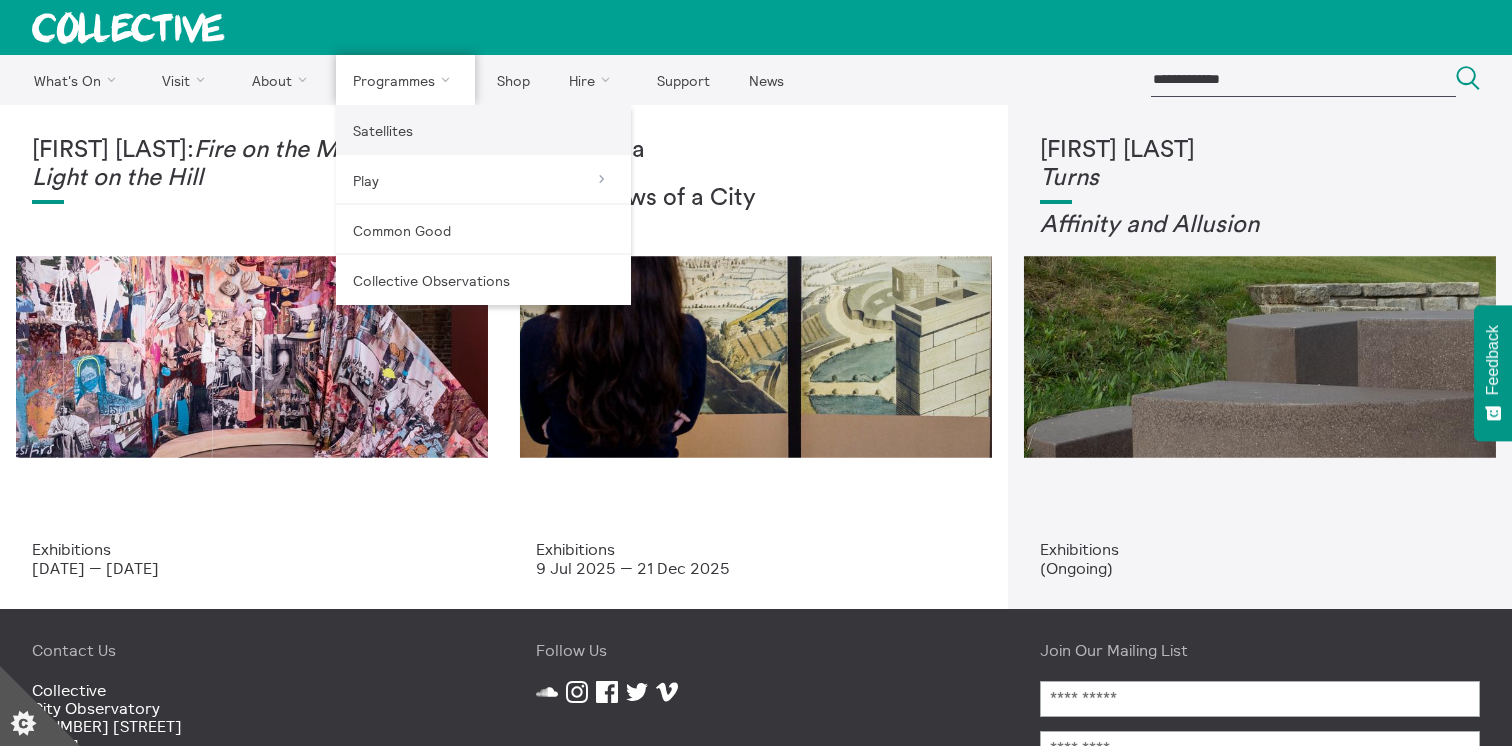 click on "Satellites" at bounding box center [483, 130] 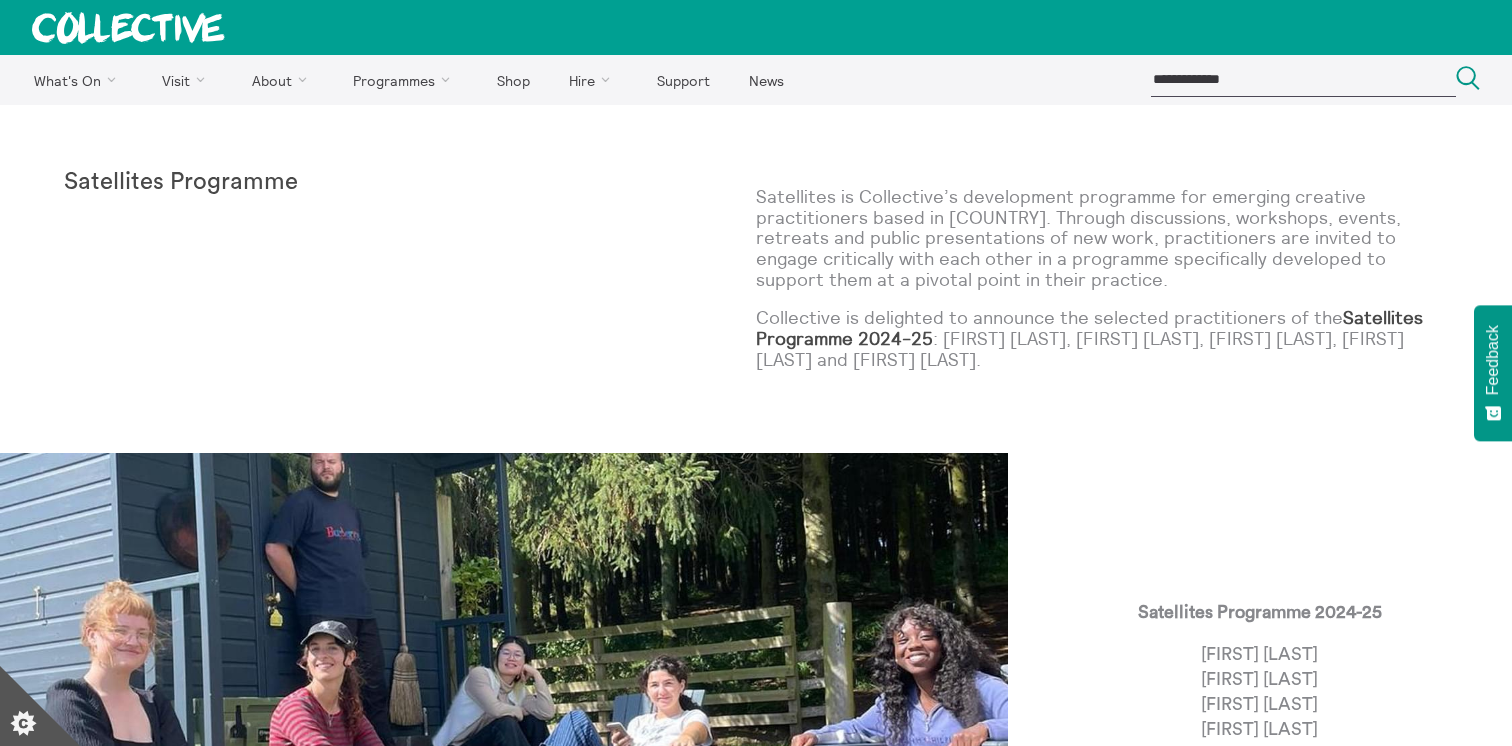 scroll, scrollTop: 0, scrollLeft: 0, axis: both 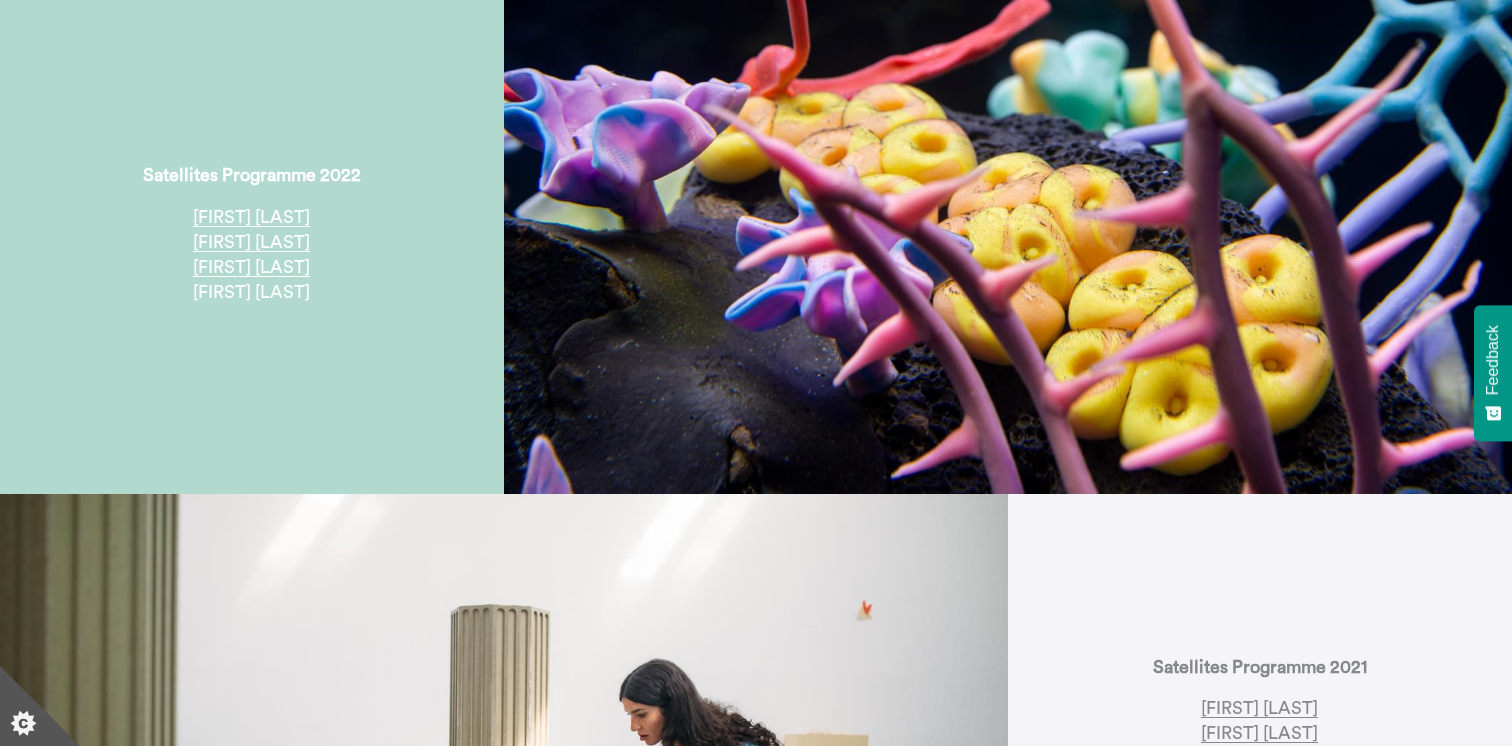 click at bounding box center (1008, 242) 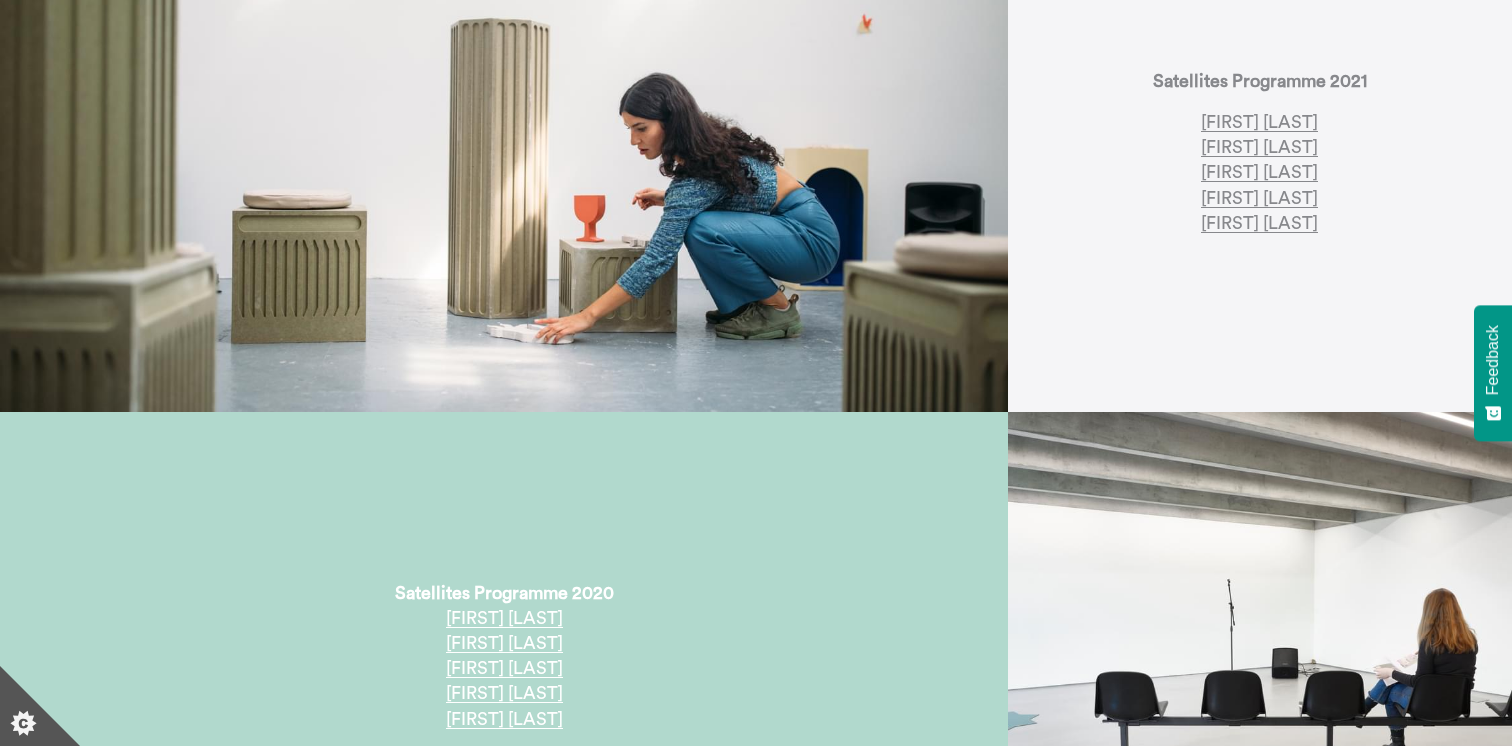 scroll, scrollTop: 1512, scrollLeft: 0, axis: vertical 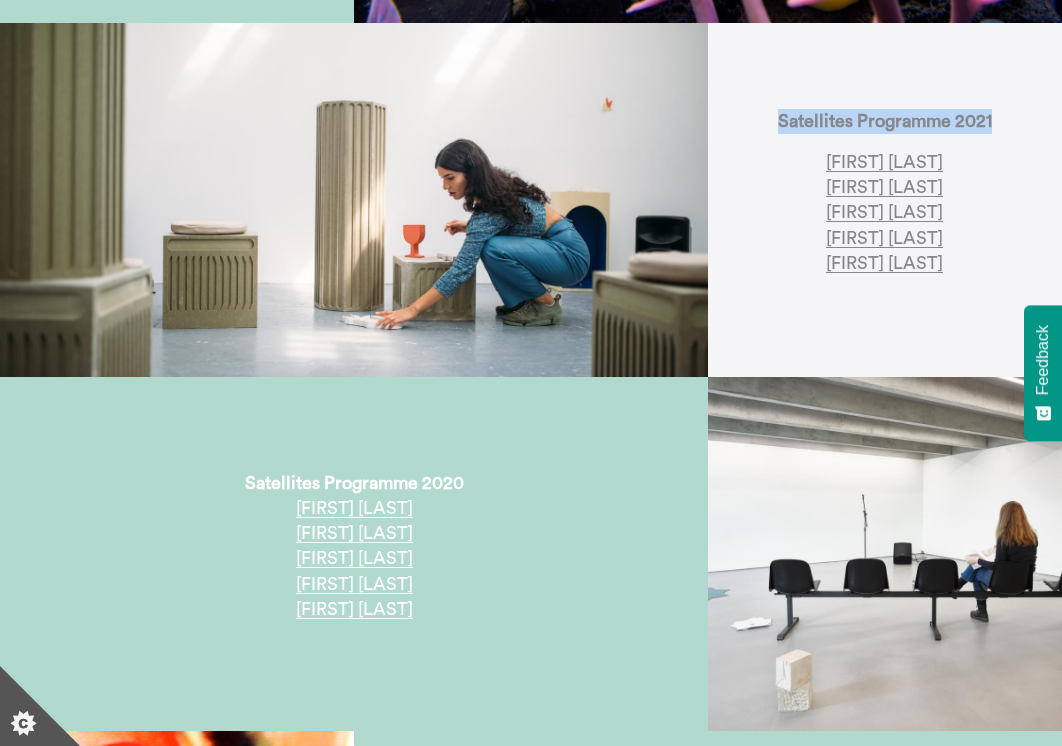 drag, startPoint x: 1002, startPoint y: 122, endPoint x: 783, endPoint y: 121, distance: 219.00229 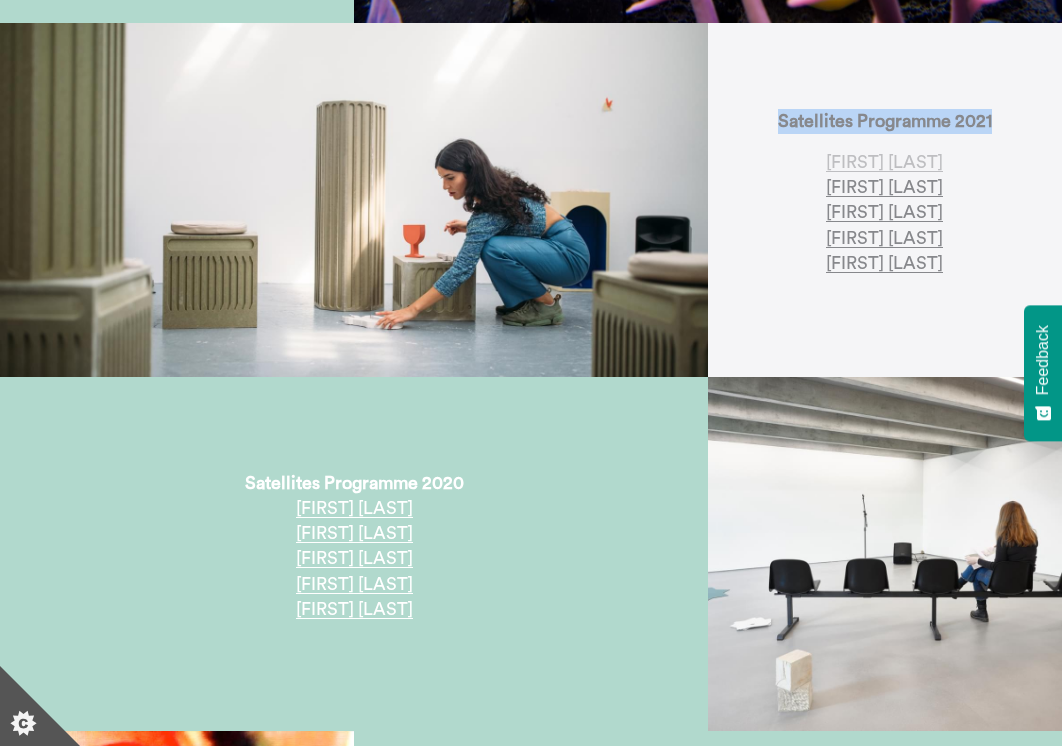 click on "[FIRST] [LAST]" at bounding box center (884, 162) 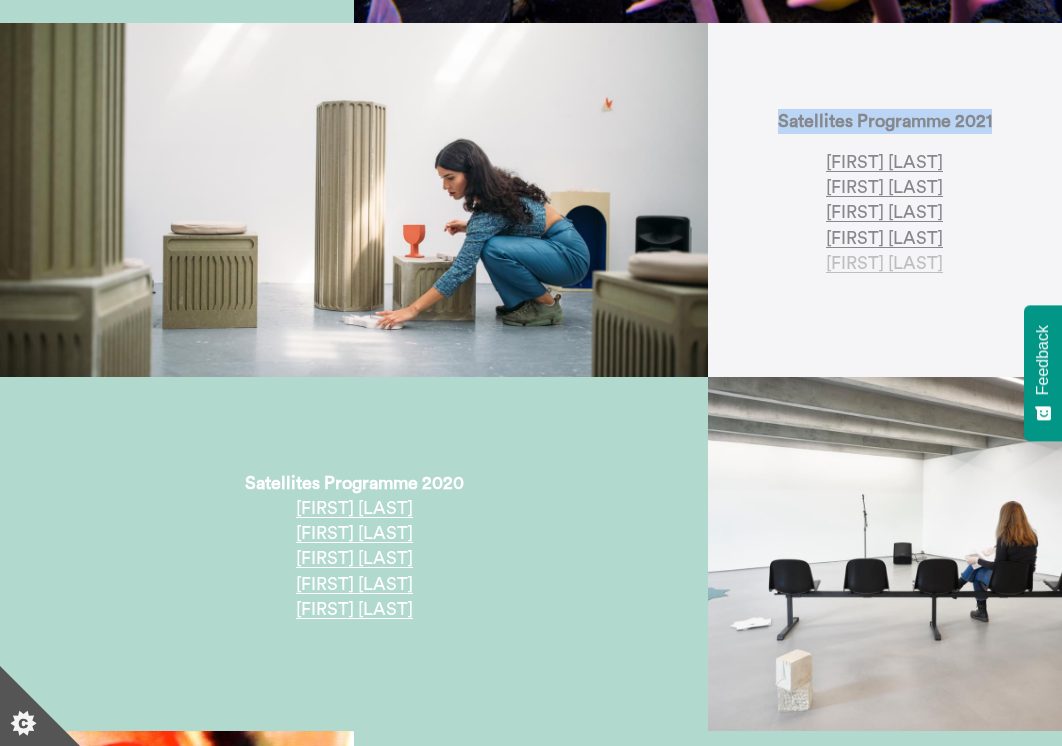 click on "[PERSON]" at bounding box center [884, 263] 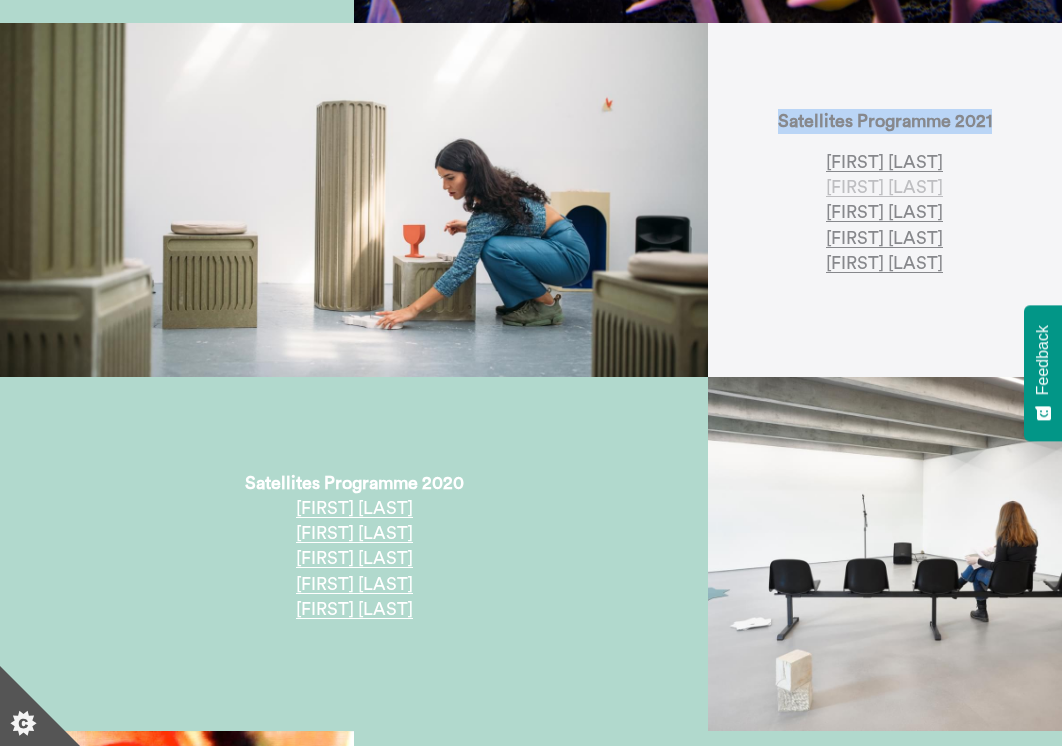 click on "Mina Heydari-Waite" at bounding box center [884, 187] 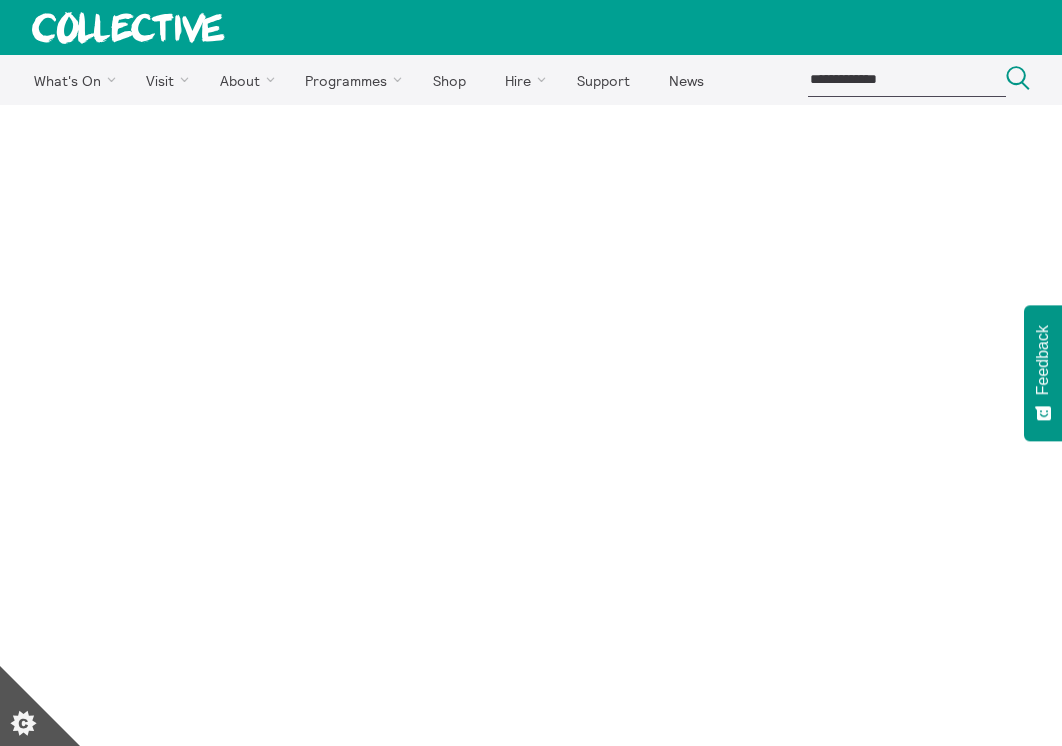 scroll, scrollTop: 0, scrollLeft: 0, axis: both 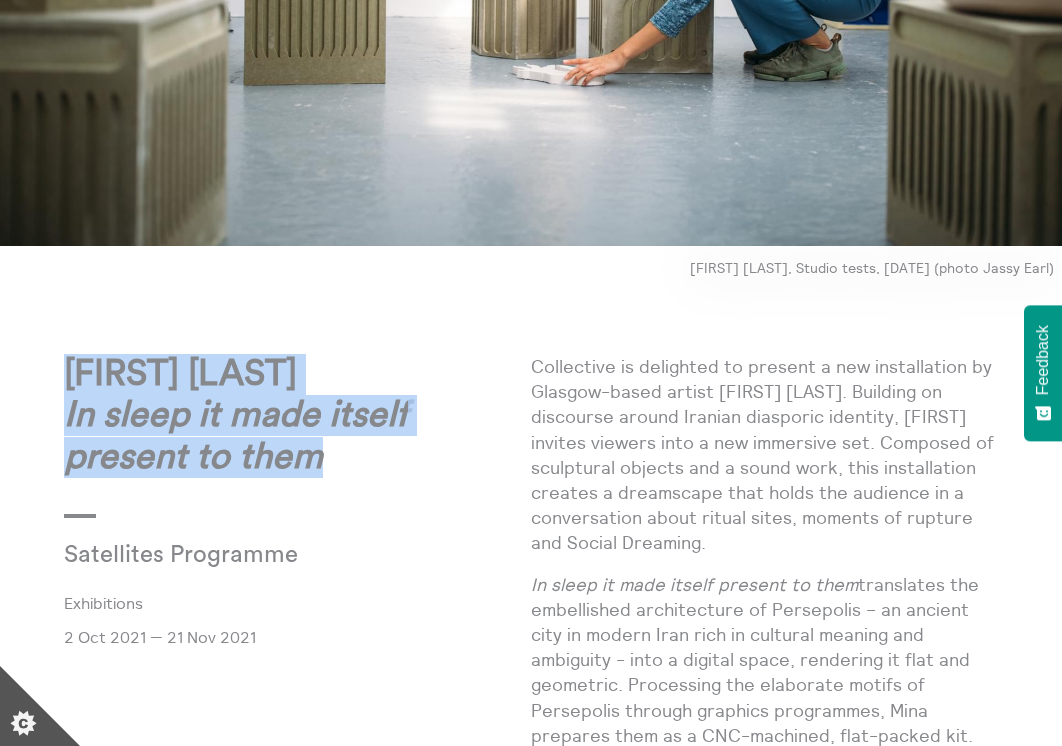 drag, startPoint x: 342, startPoint y: 454, endPoint x: 31, endPoint y: 341, distance: 330.89273 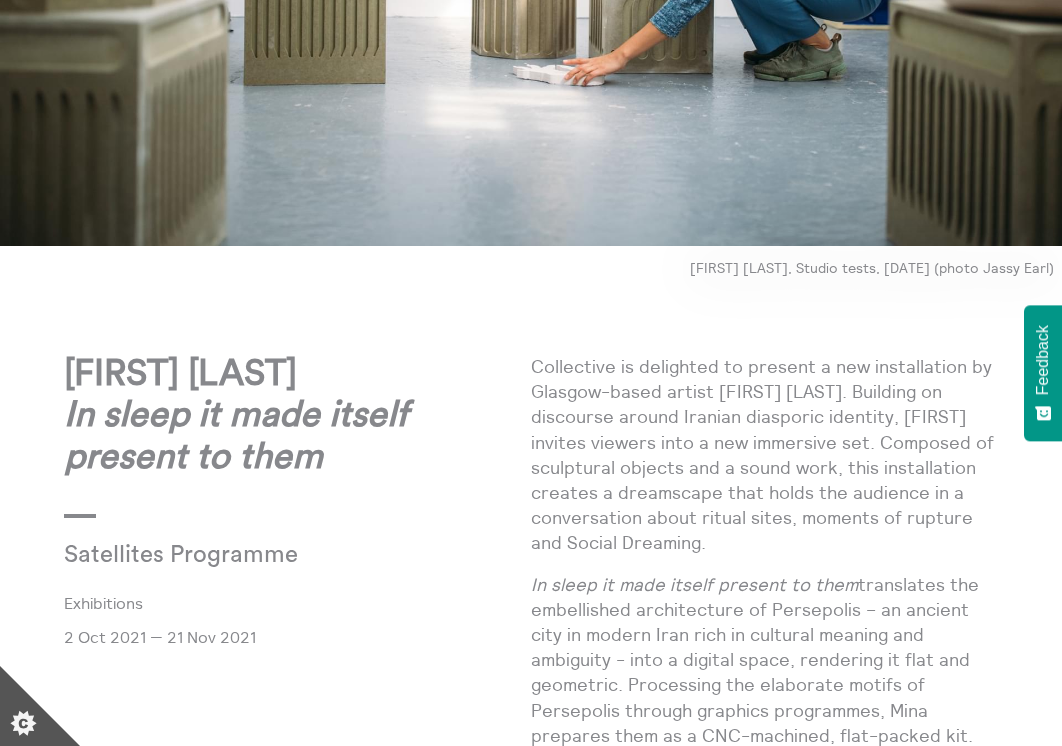 click on "[FIRST] [LAST] In sleep it made itself present to them
Satellites Programme
Exhibitions
[DATE] — [DATE]" at bounding box center [297, 1047] 